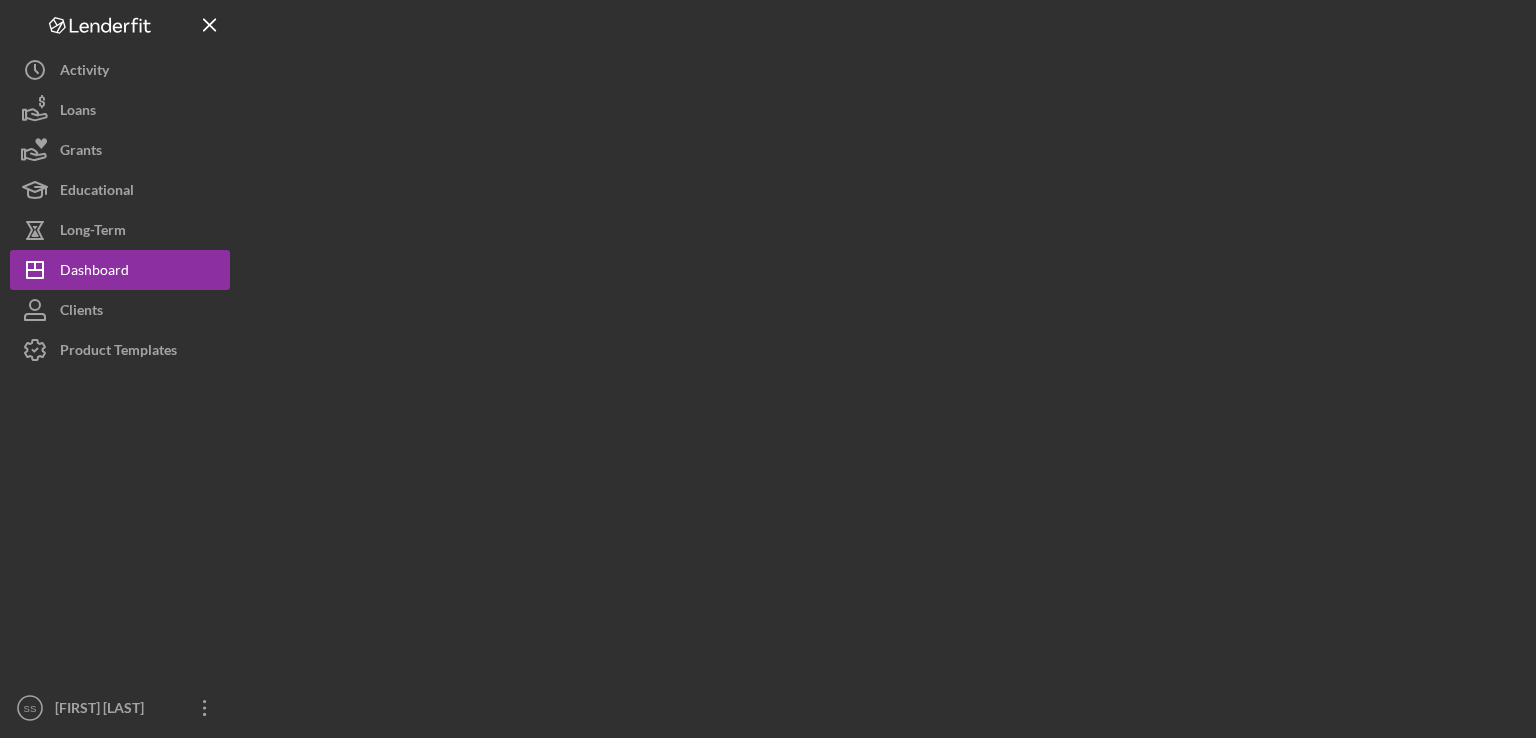 scroll, scrollTop: 0, scrollLeft: 0, axis: both 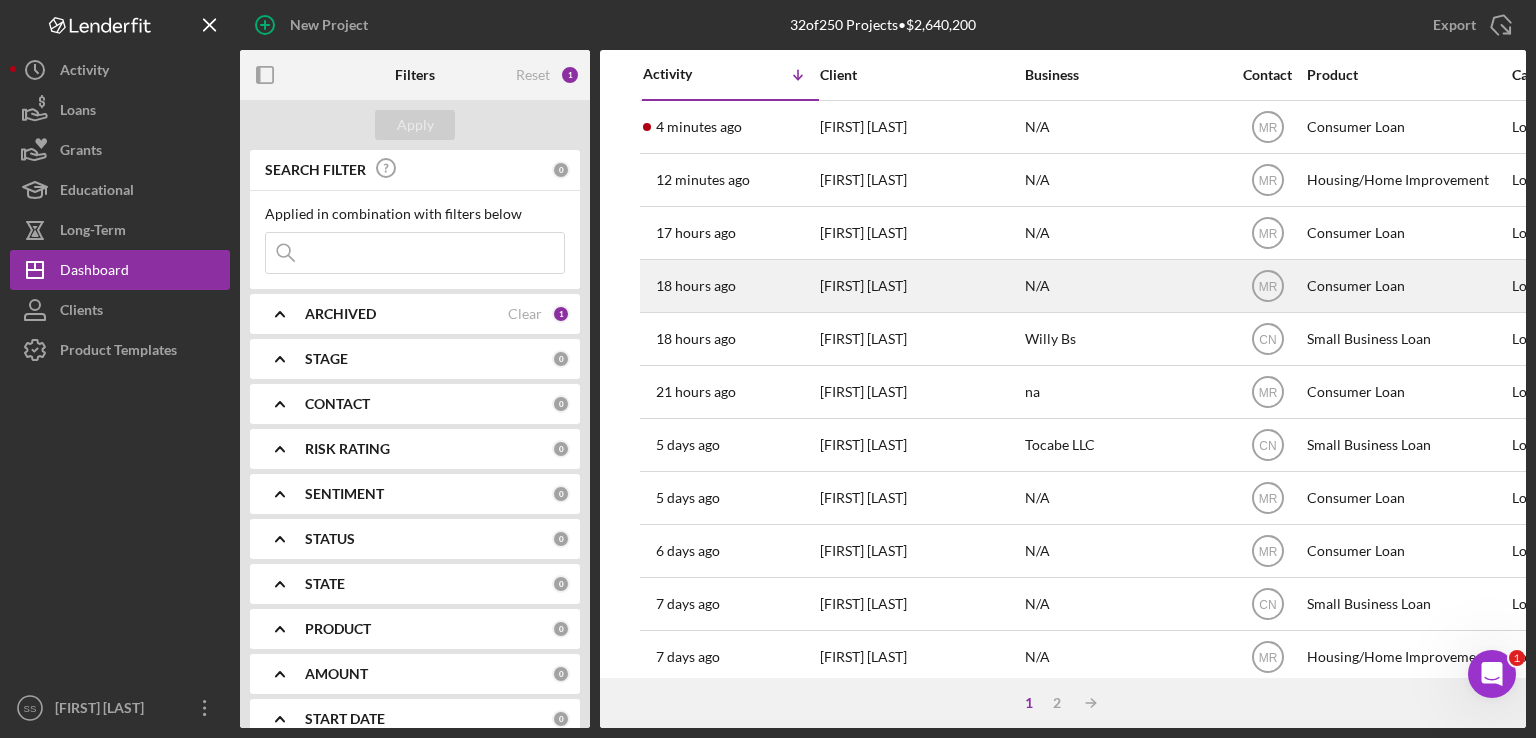 click on "[FIRST] [LAST]" at bounding box center (920, 286) 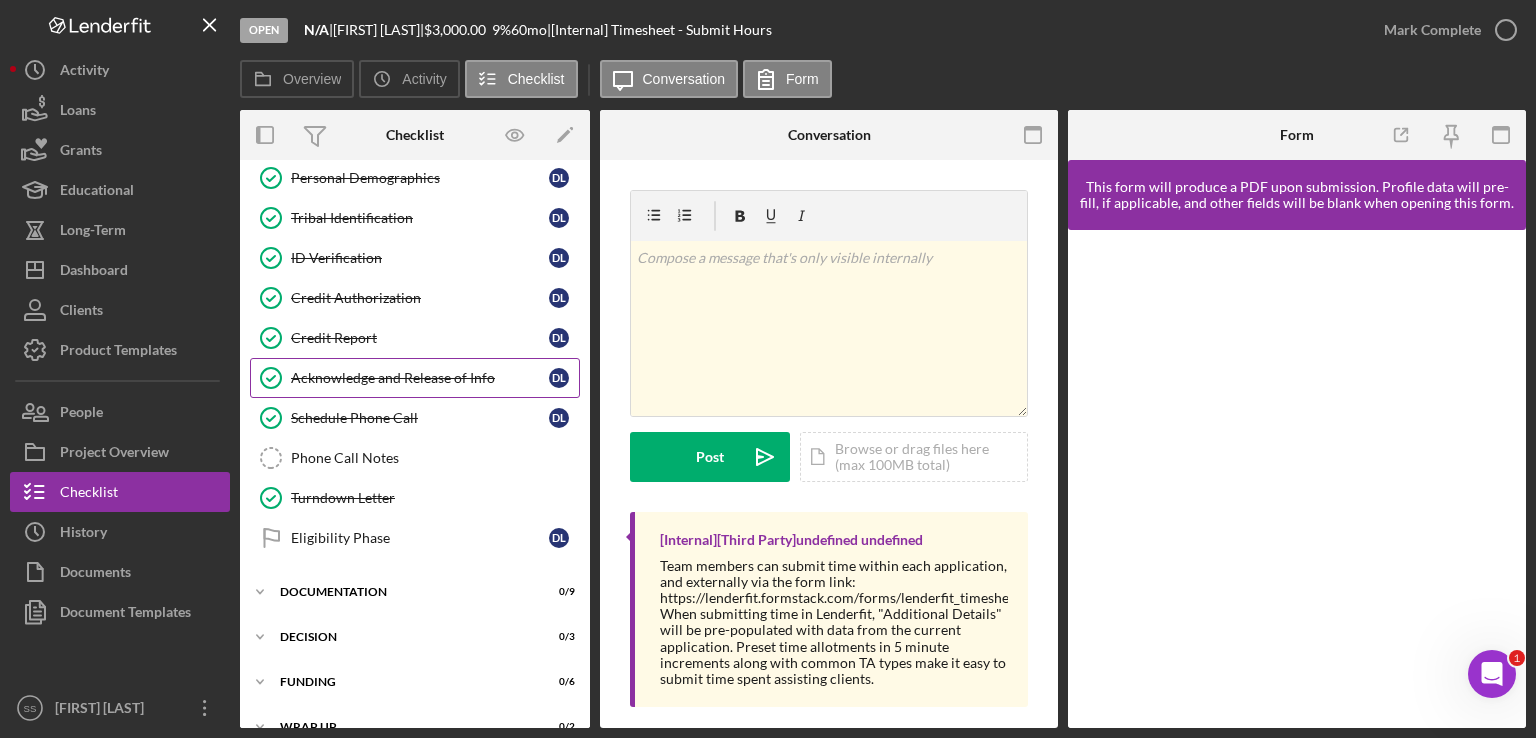 scroll, scrollTop: 237, scrollLeft: 0, axis: vertical 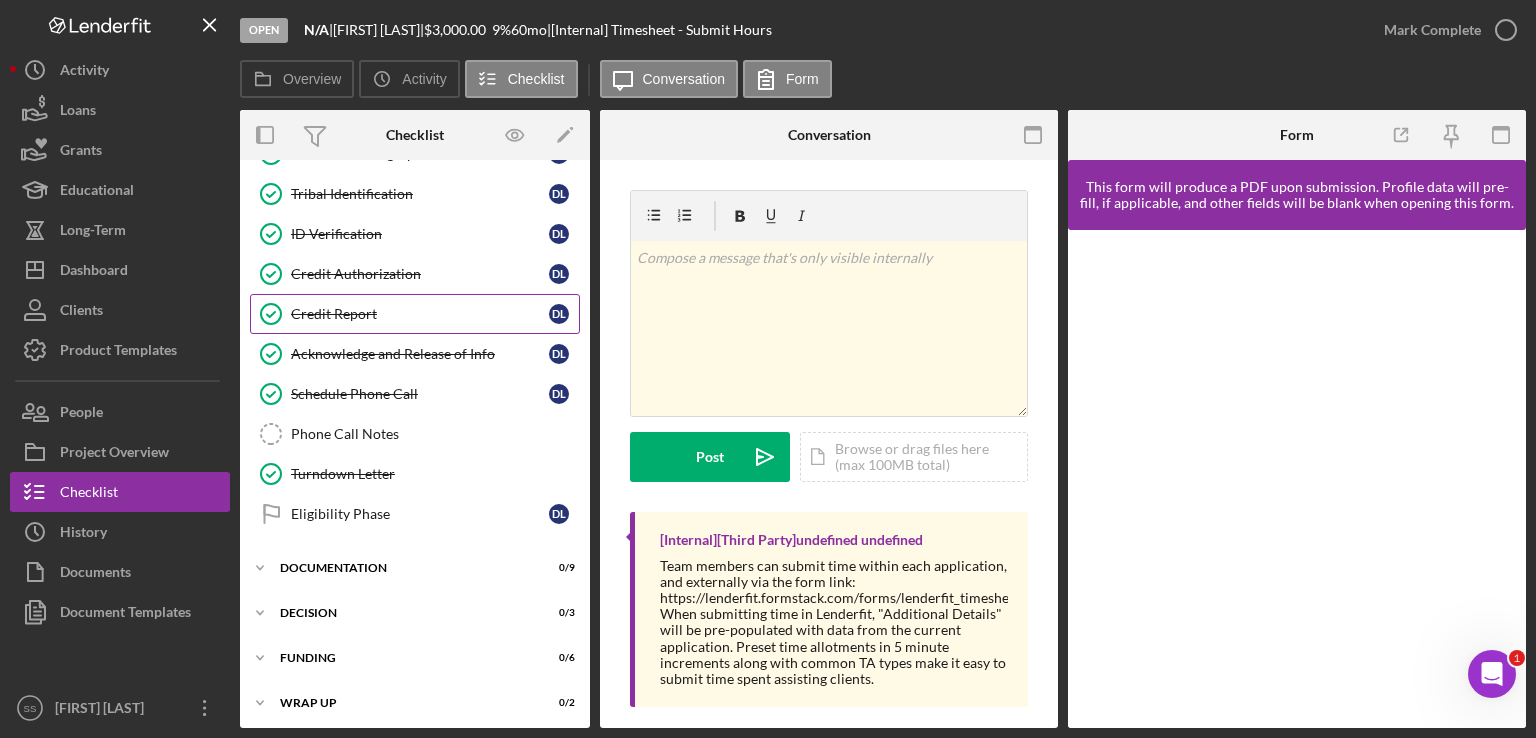 click on "Credit Report" at bounding box center [420, 314] 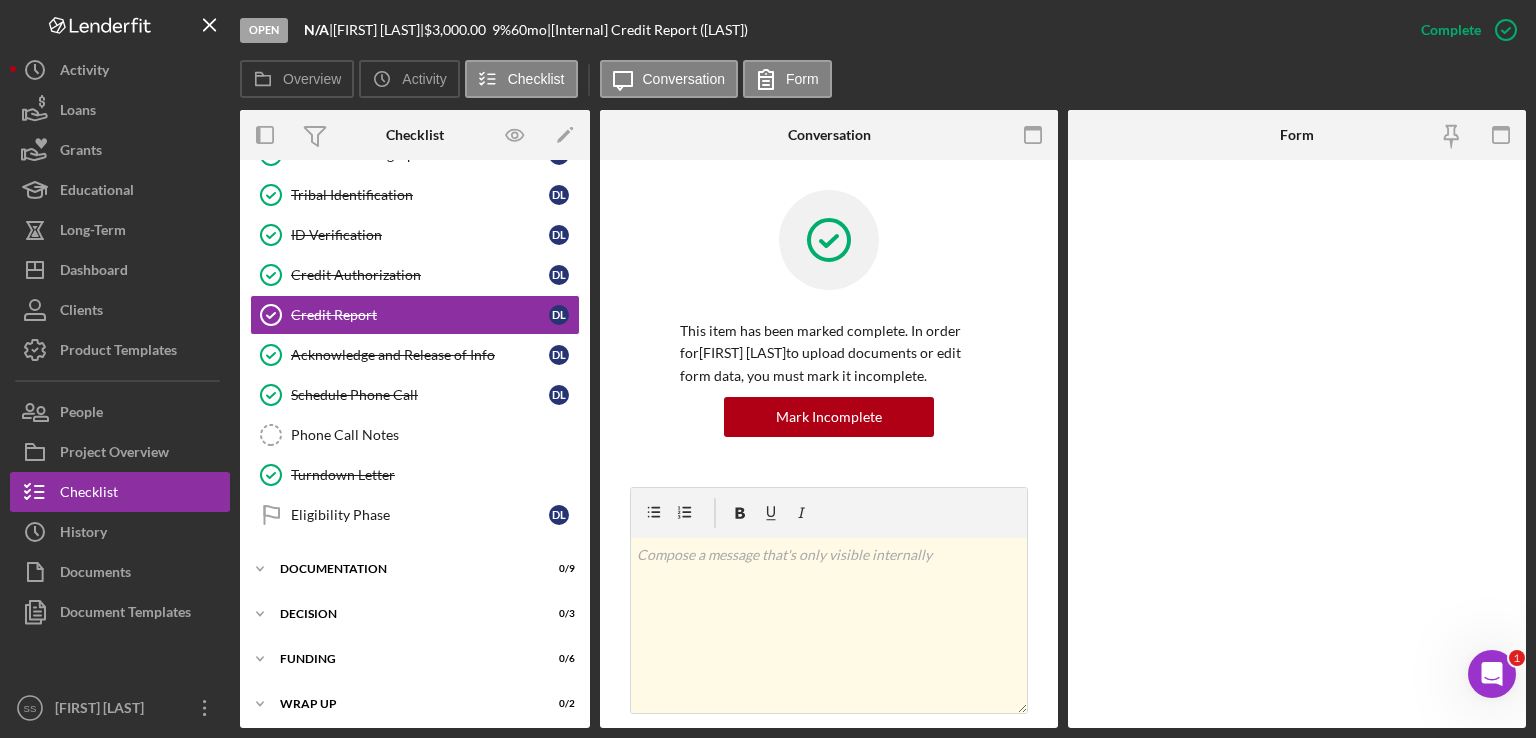 scroll, scrollTop: 237, scrollLeft: 0, axis: vertical 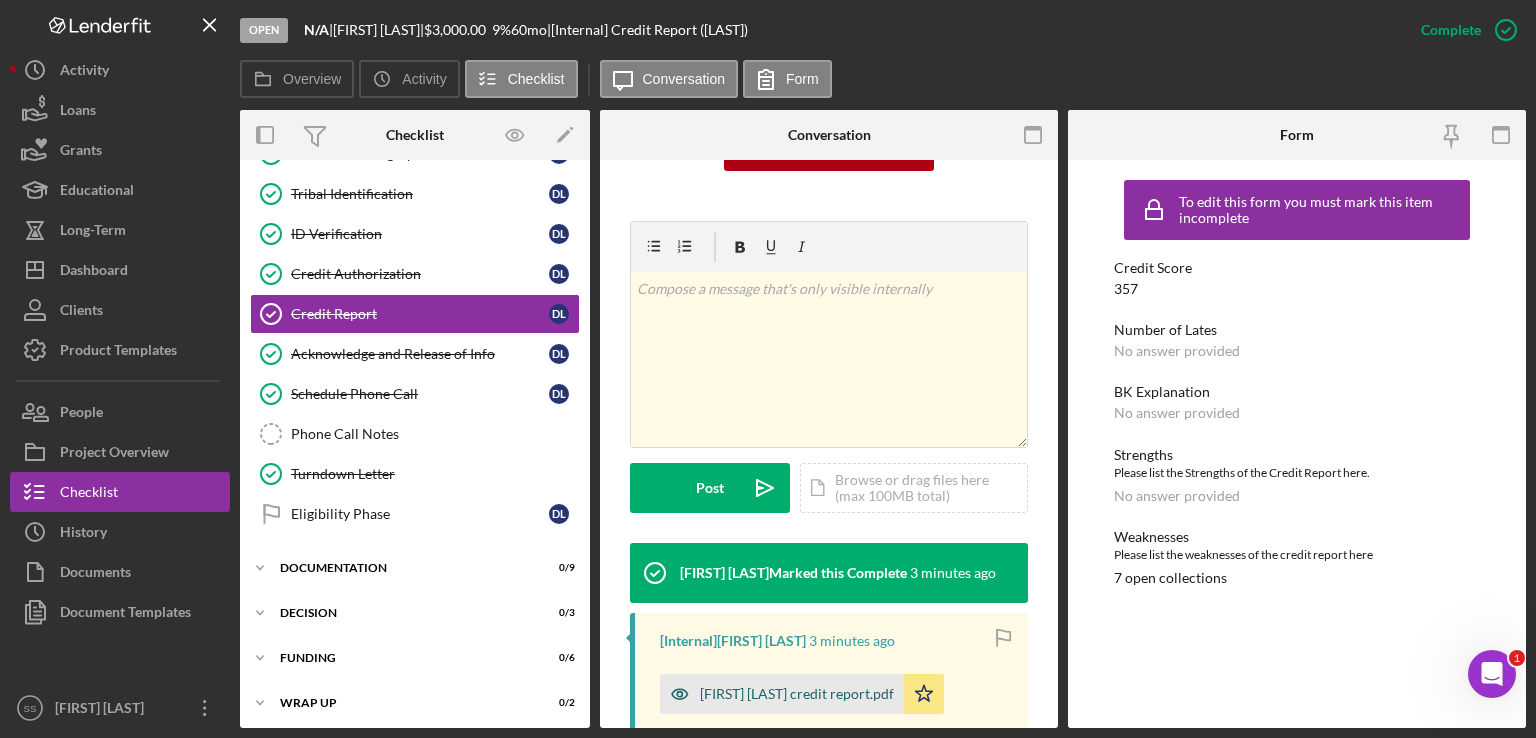click on "[FIRST] [LAST] credit report.pdf" at bounding box center [797, 694] 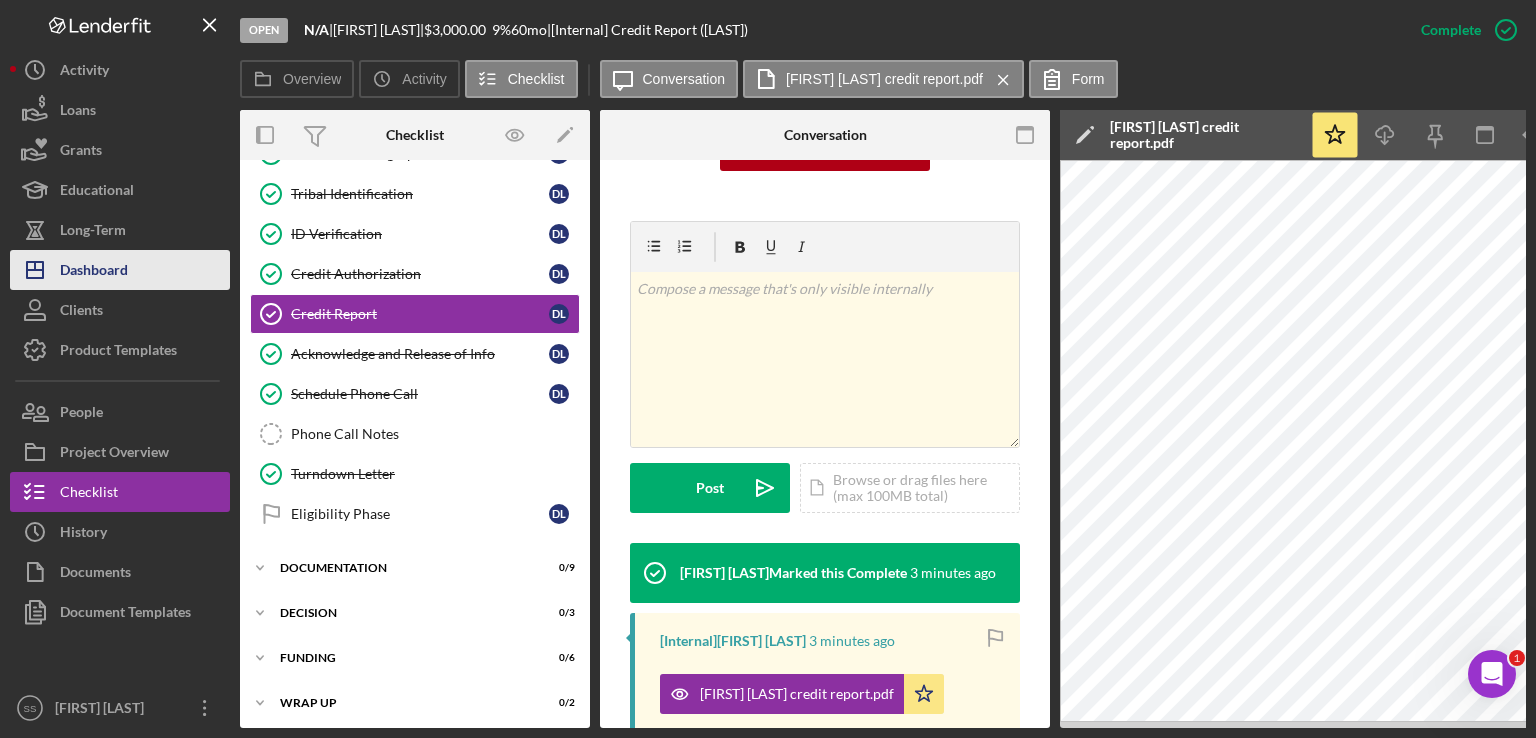 click on "Dashboard" at bounding box center [94, 272] 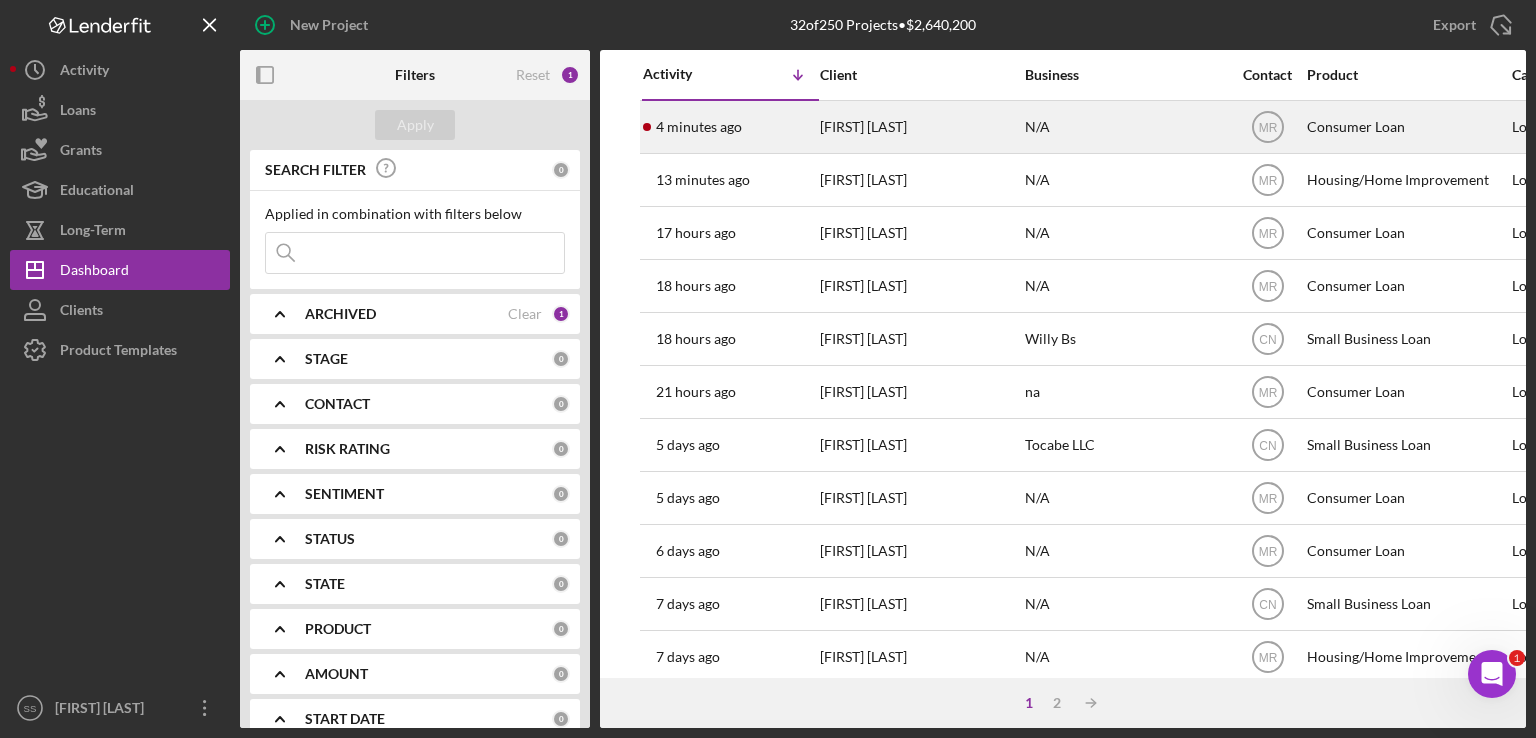 click on "[FIRST] [LAST]" at bounding box center [920, 127] 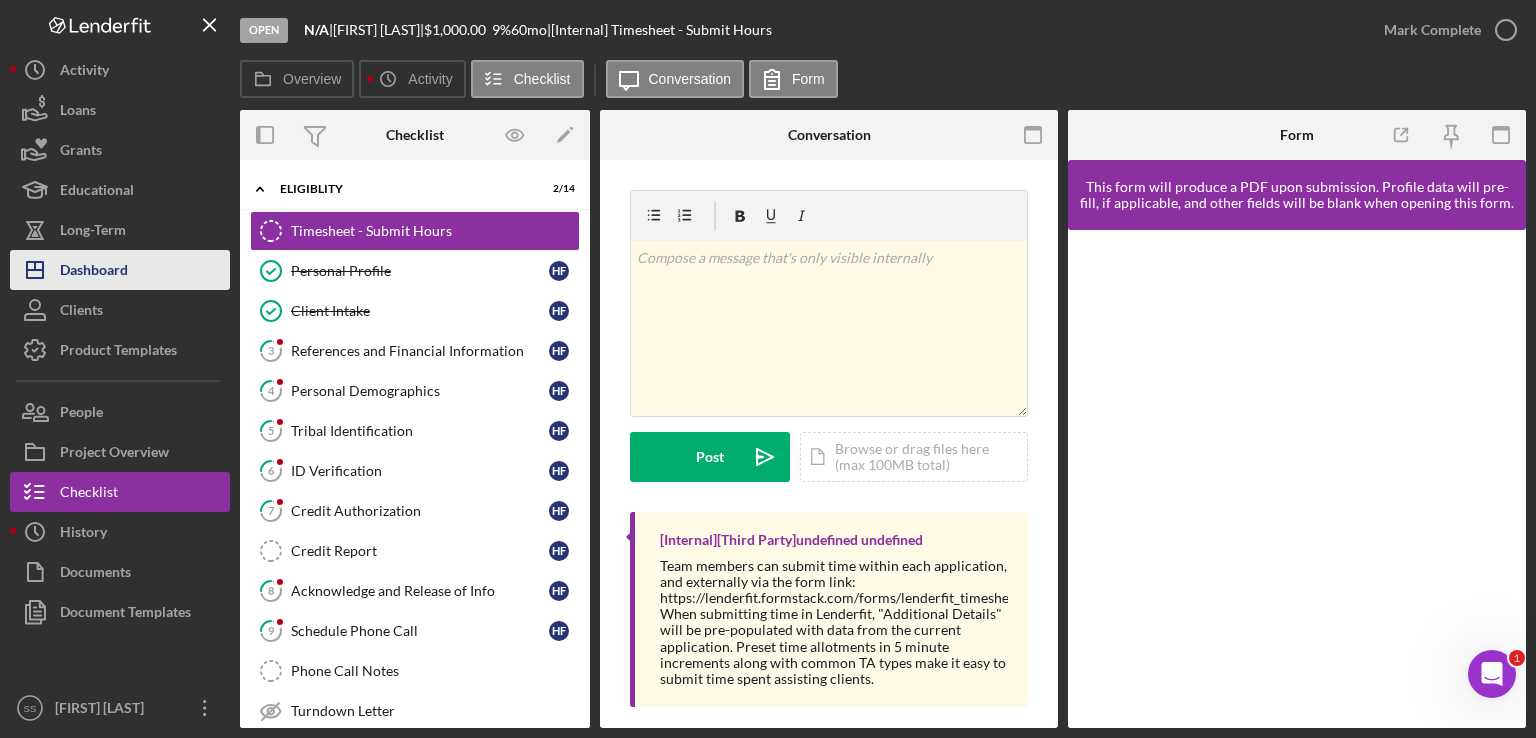 drag, startPoint x: 106, startPoint y: 280, endPoint x: 97, endPoint y: 275, distance: 10.29563 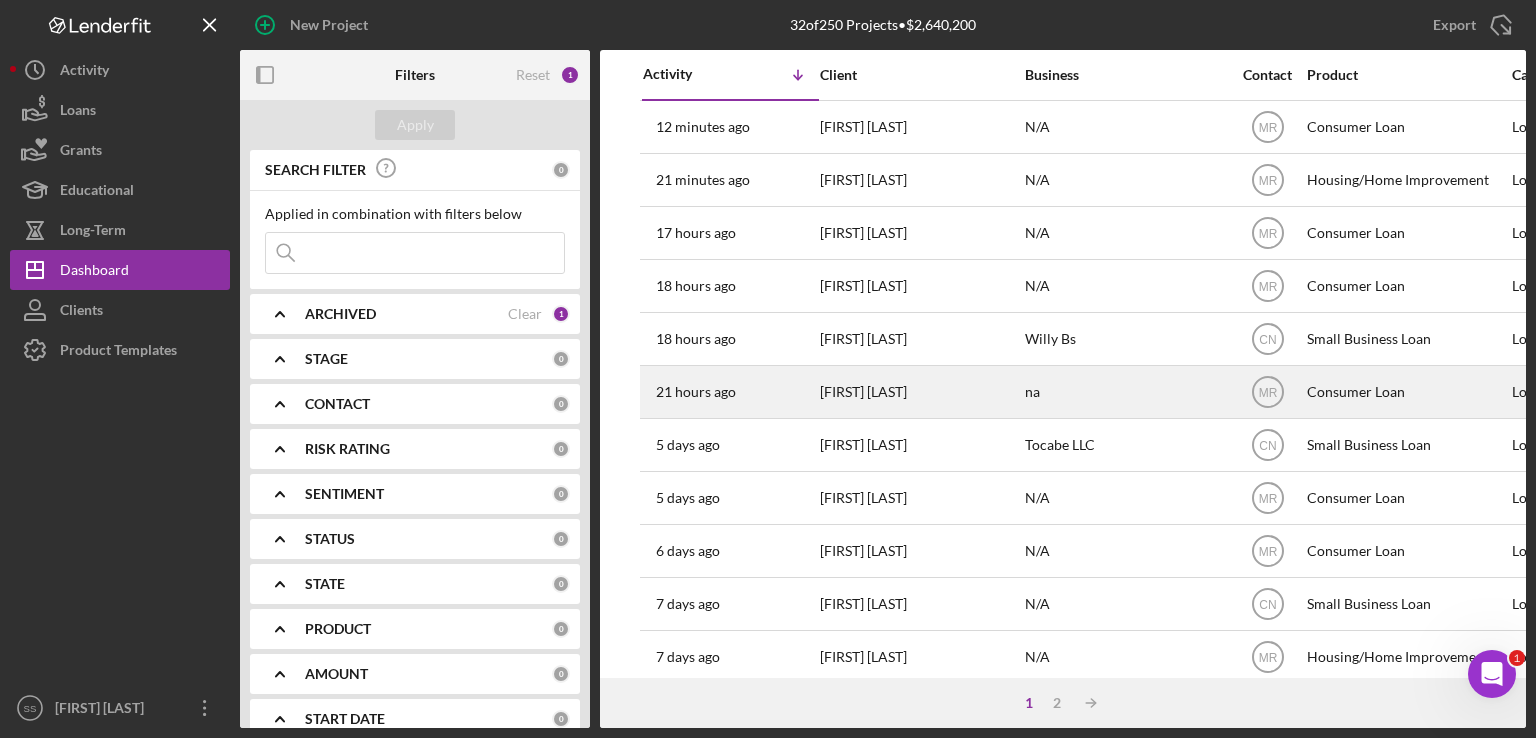 click on "[FIRST] [LAST]" at bounding box center [920, 392] 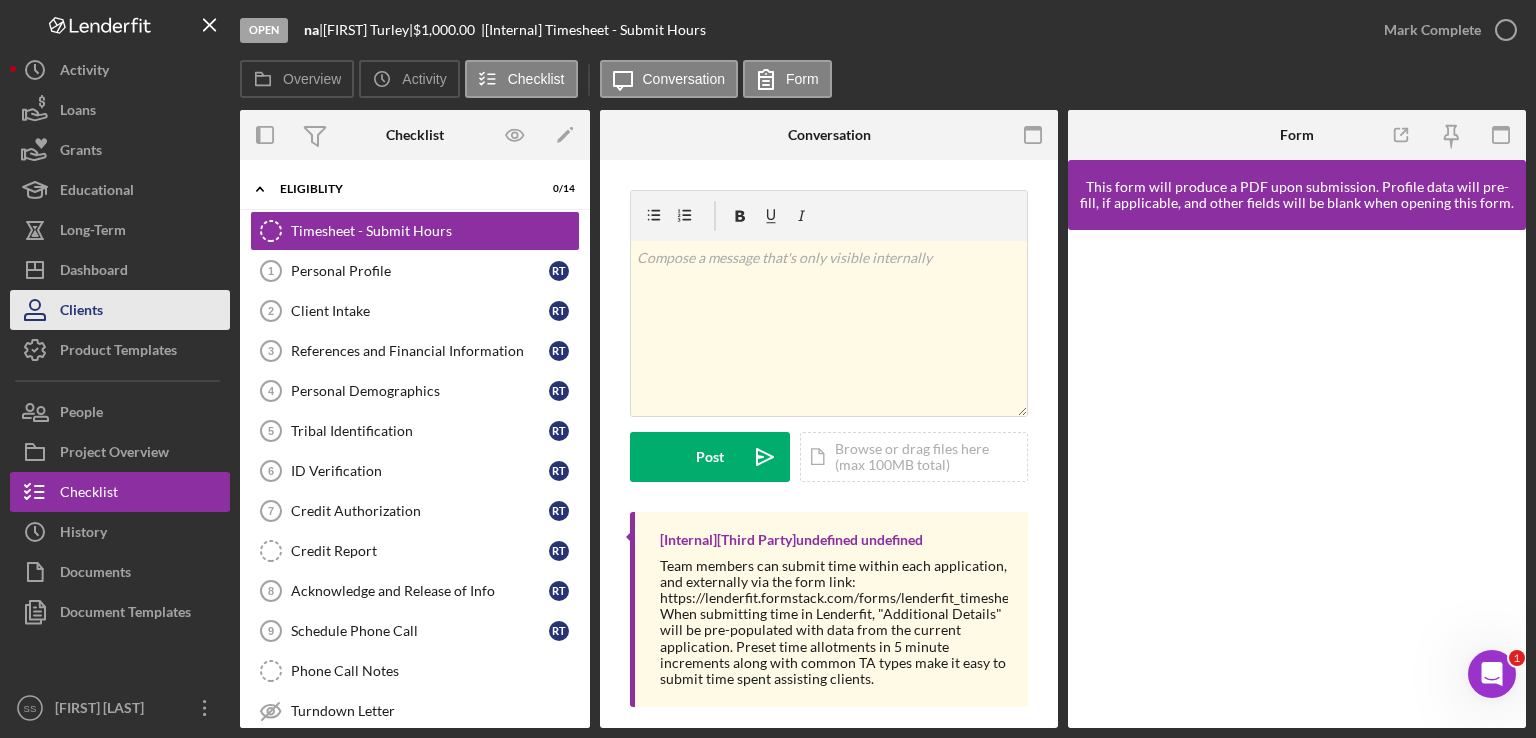 click on "Clients" at bounding box center [81, 312] 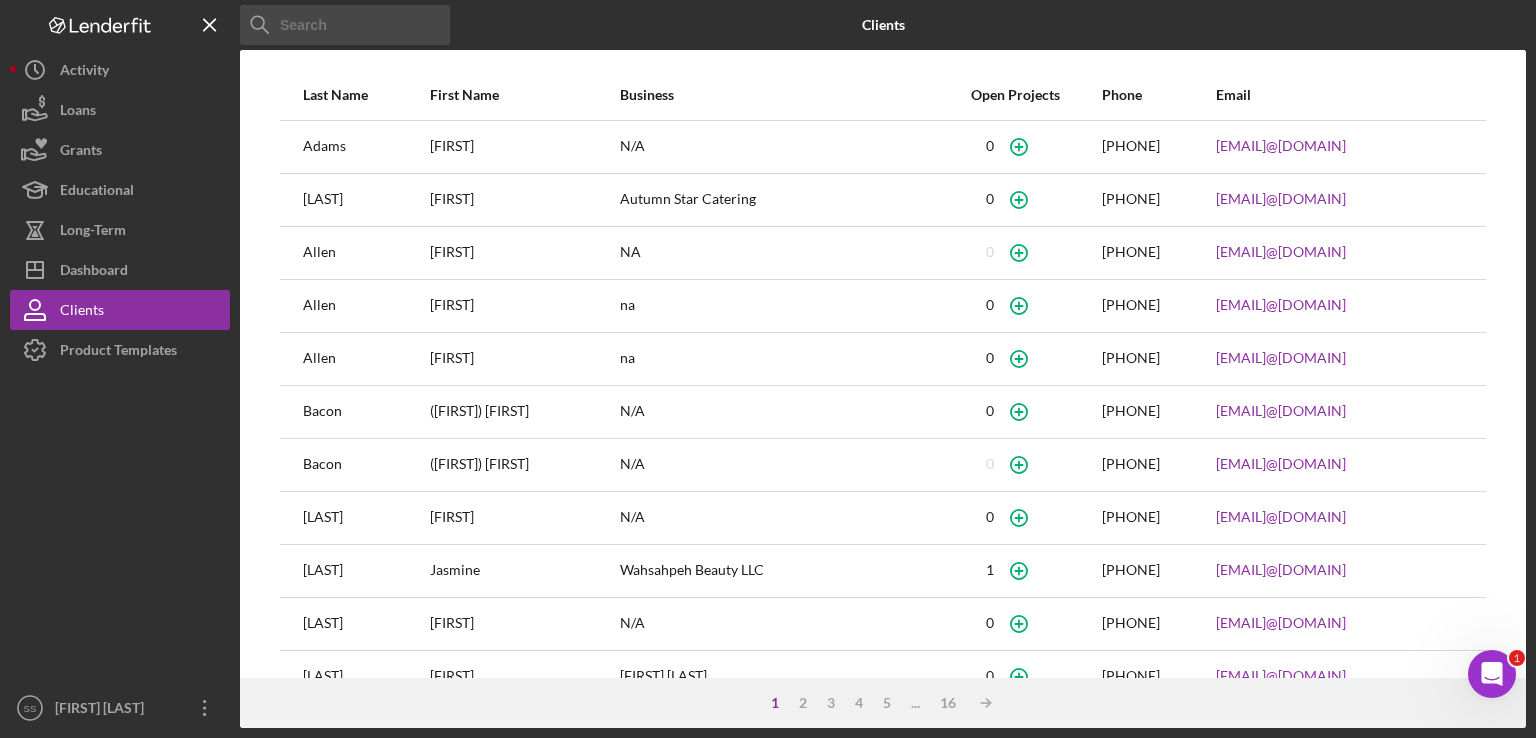 click at bounding box center [345, 25] 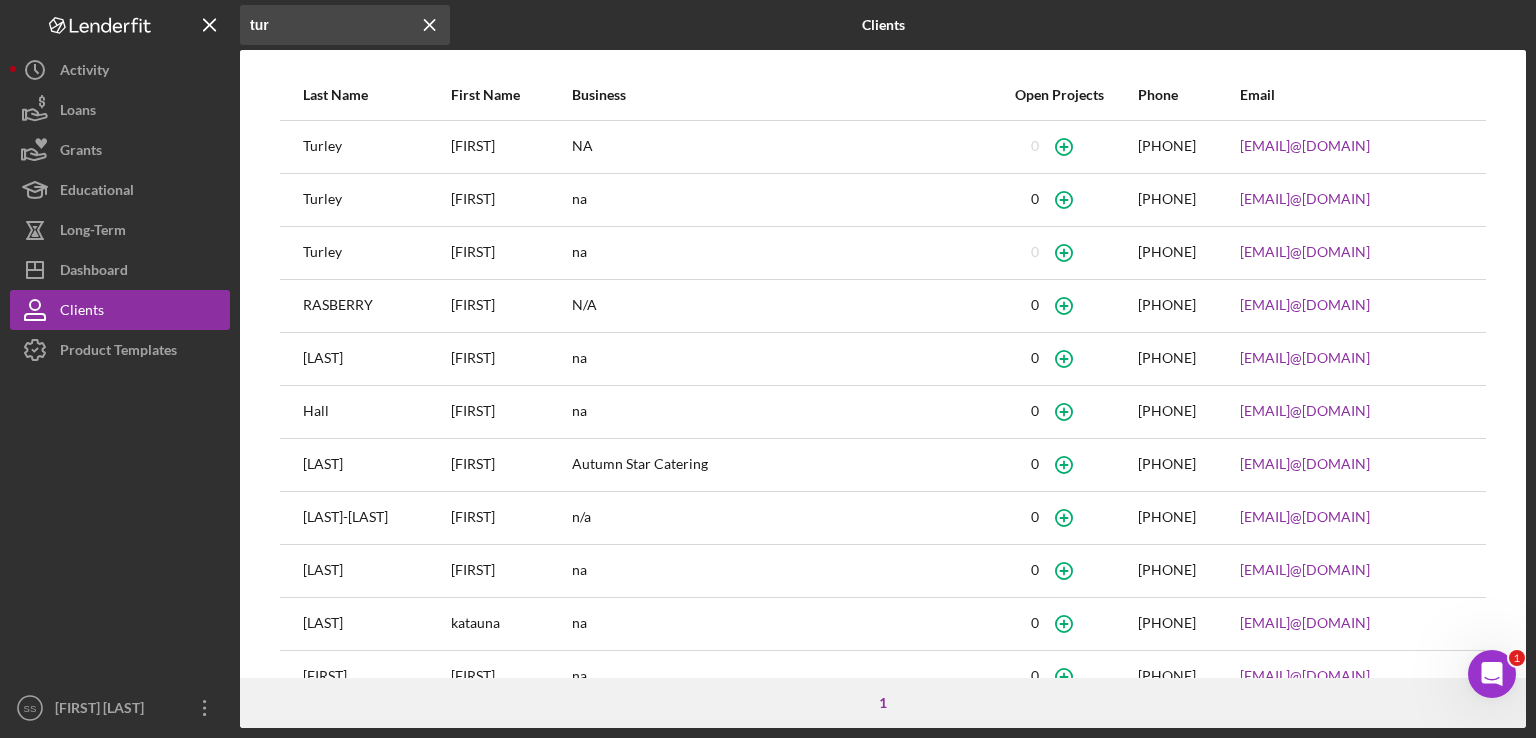 type on "tur" 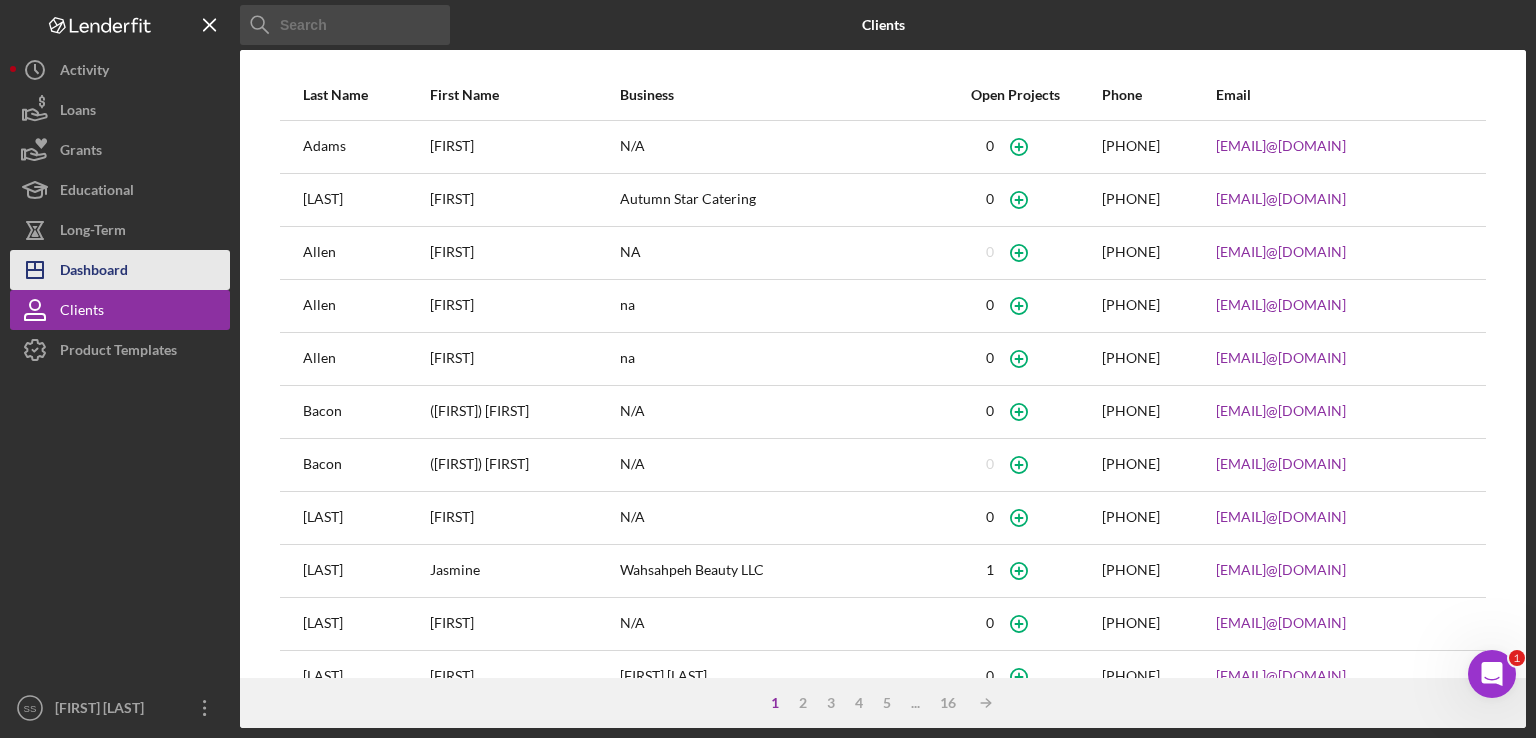 click on "Dashboard" at bounding box center (94, 272) 